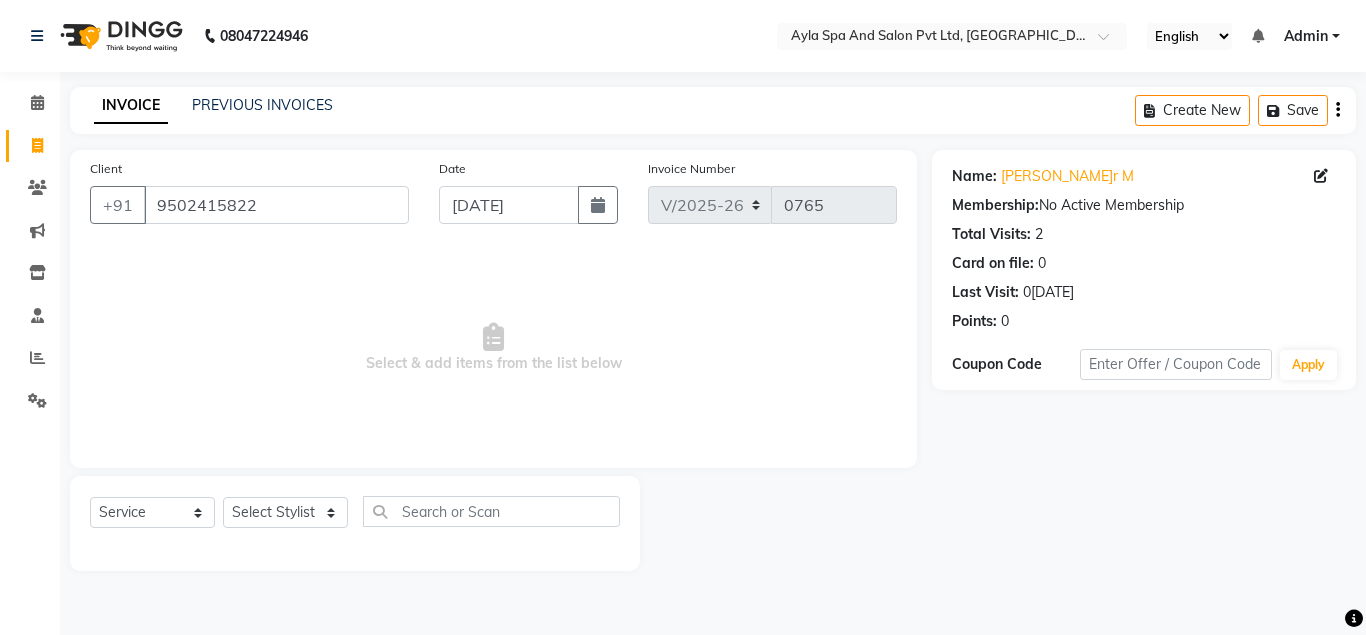 select on "7756" 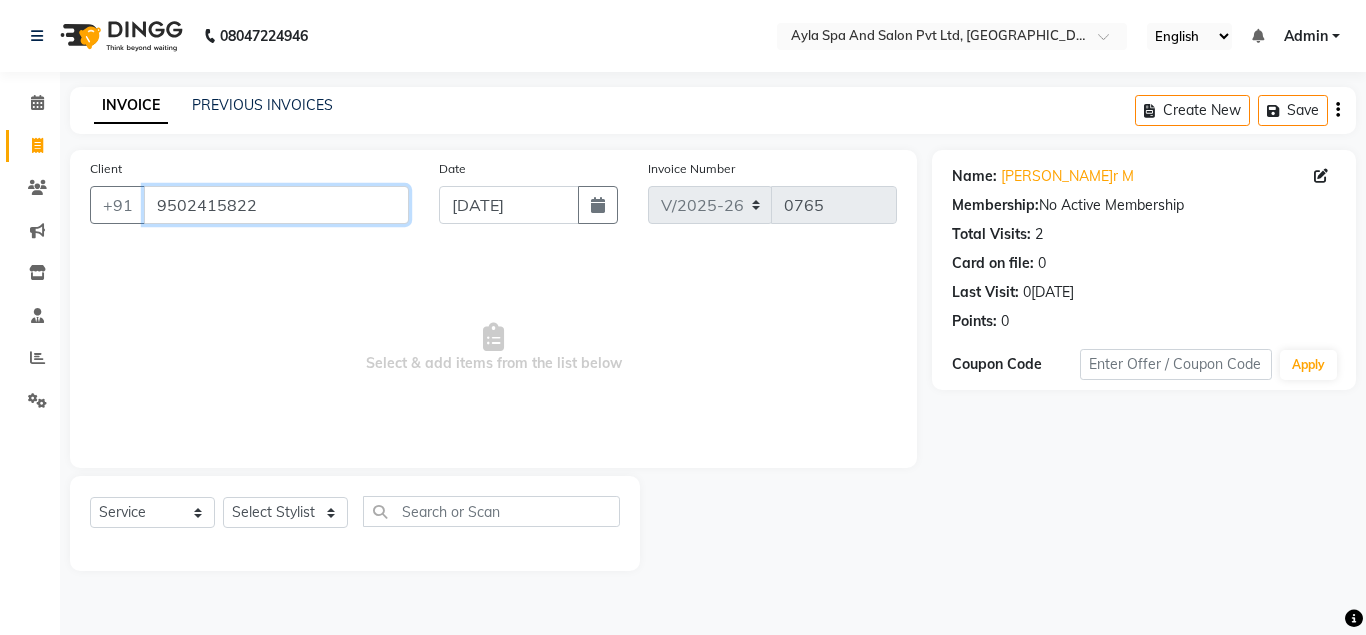 click on "9502415822" at bounding box center [276, 205] 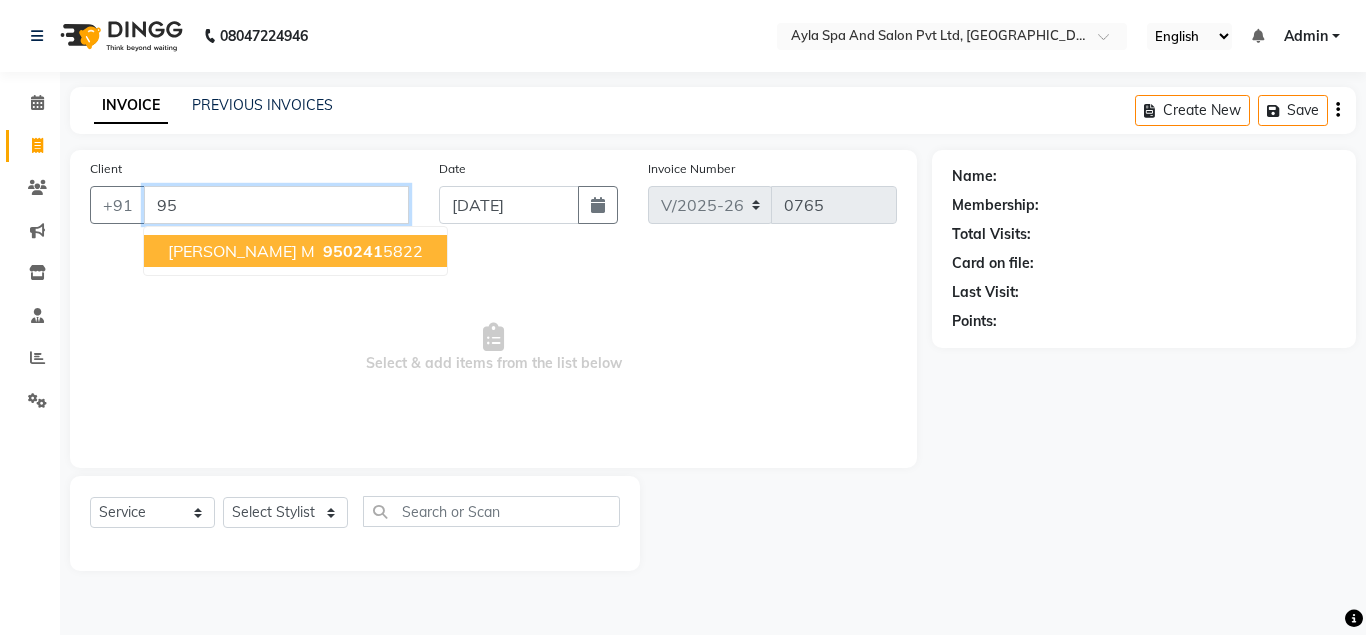 type on "9" 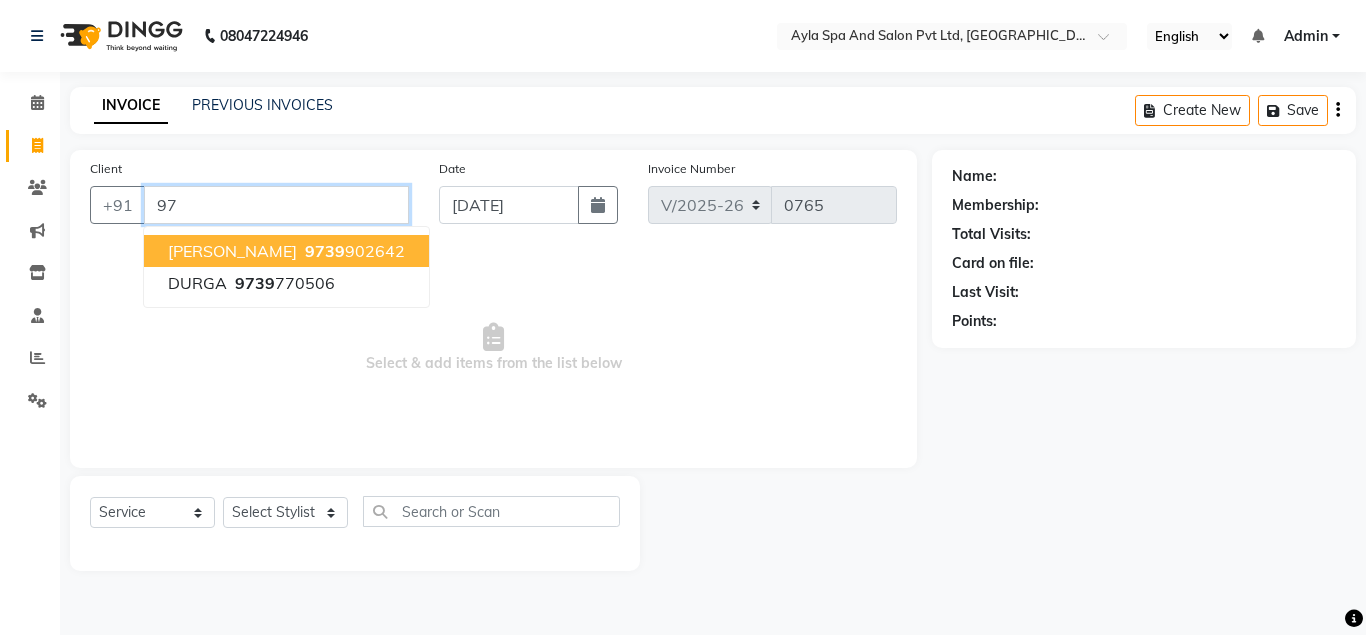 type on "9" 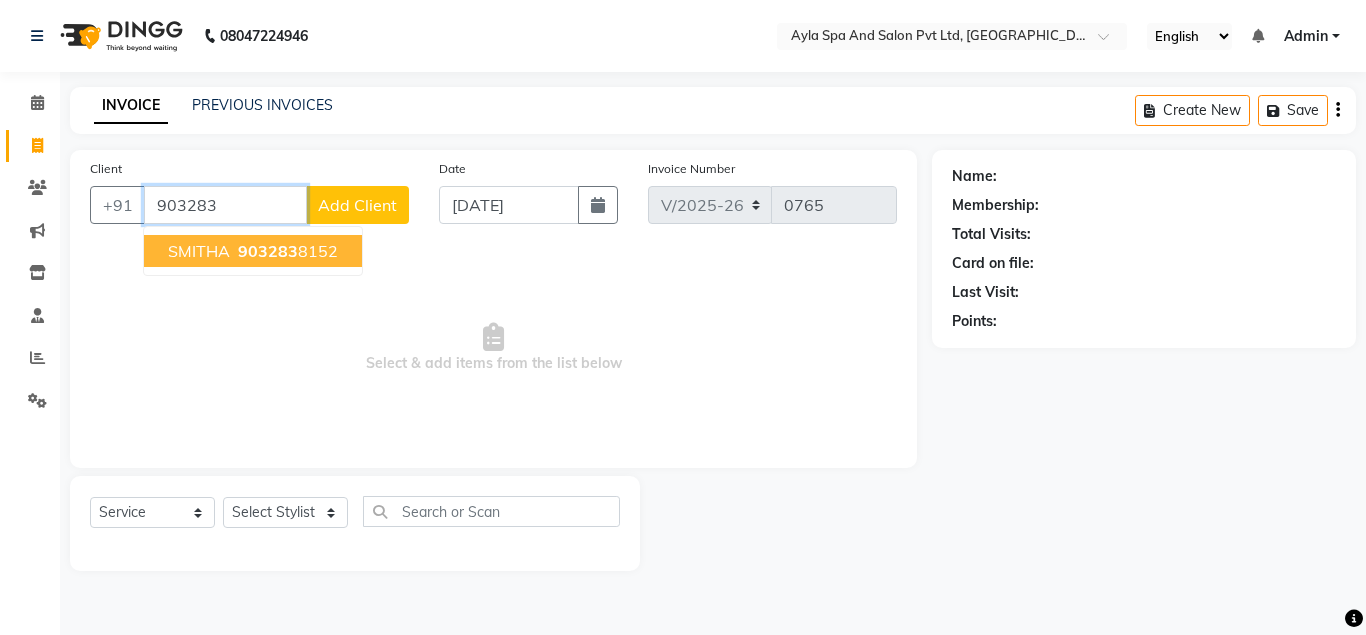 click on "903283" at bounding box center (268, 251) 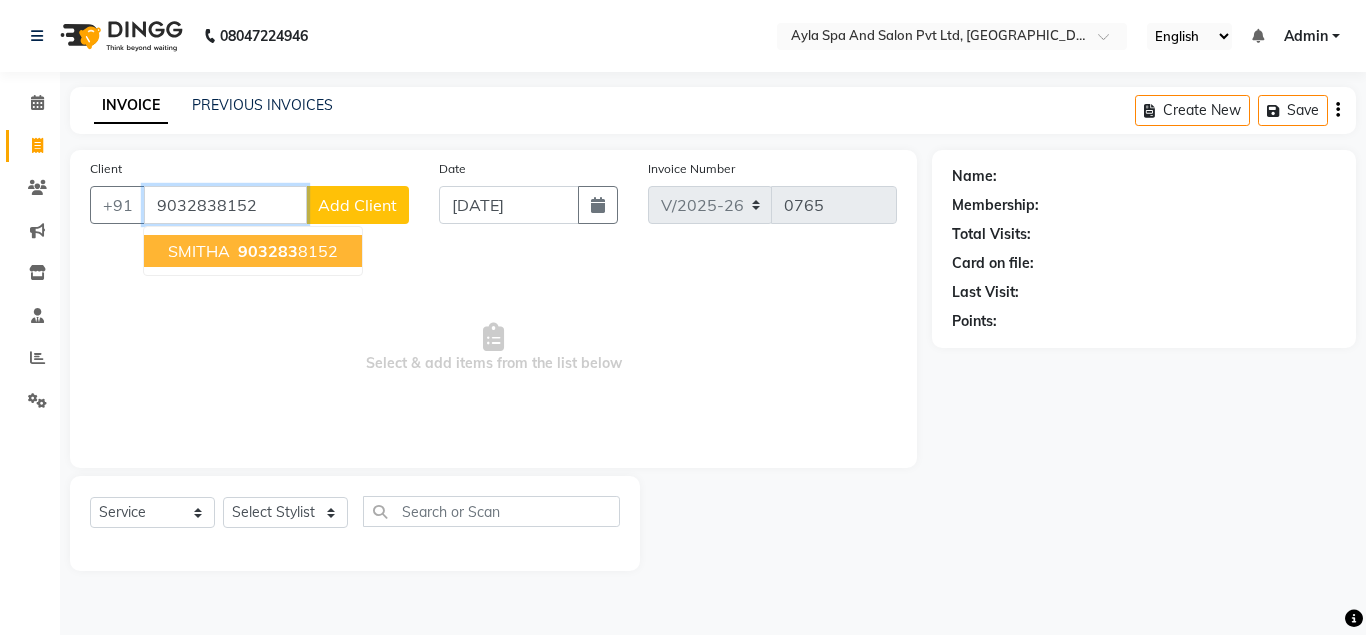 type on "9032838152" 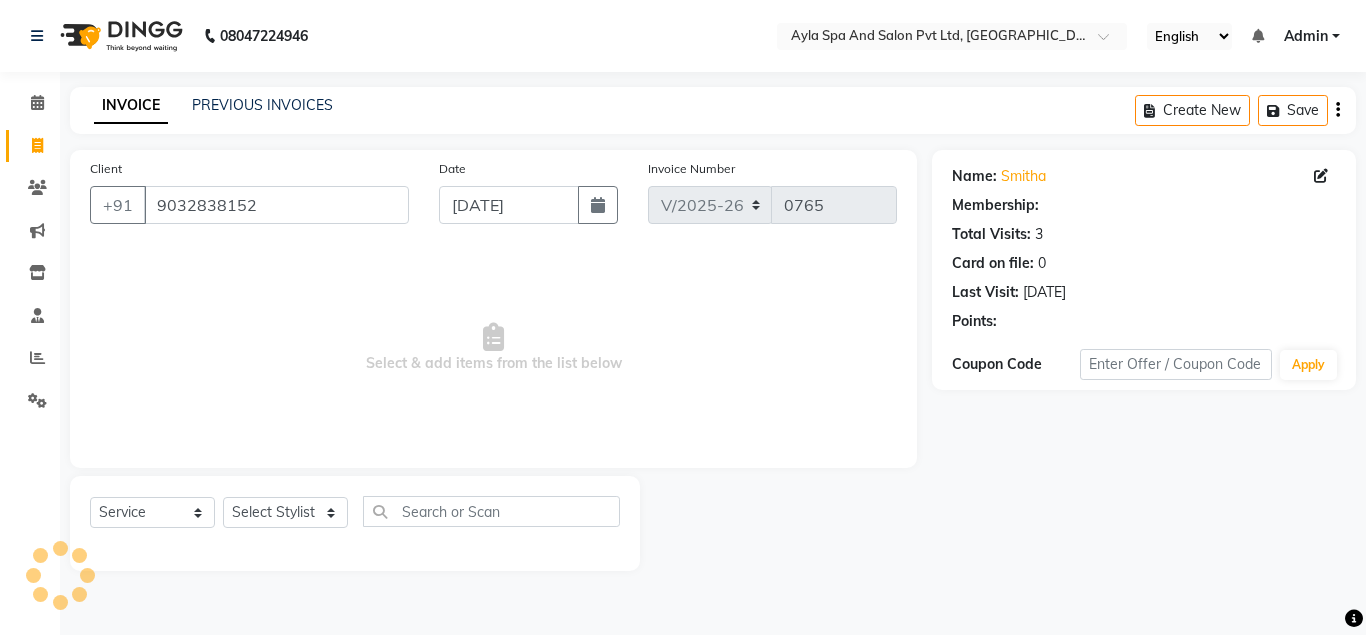 select on "1: Object" 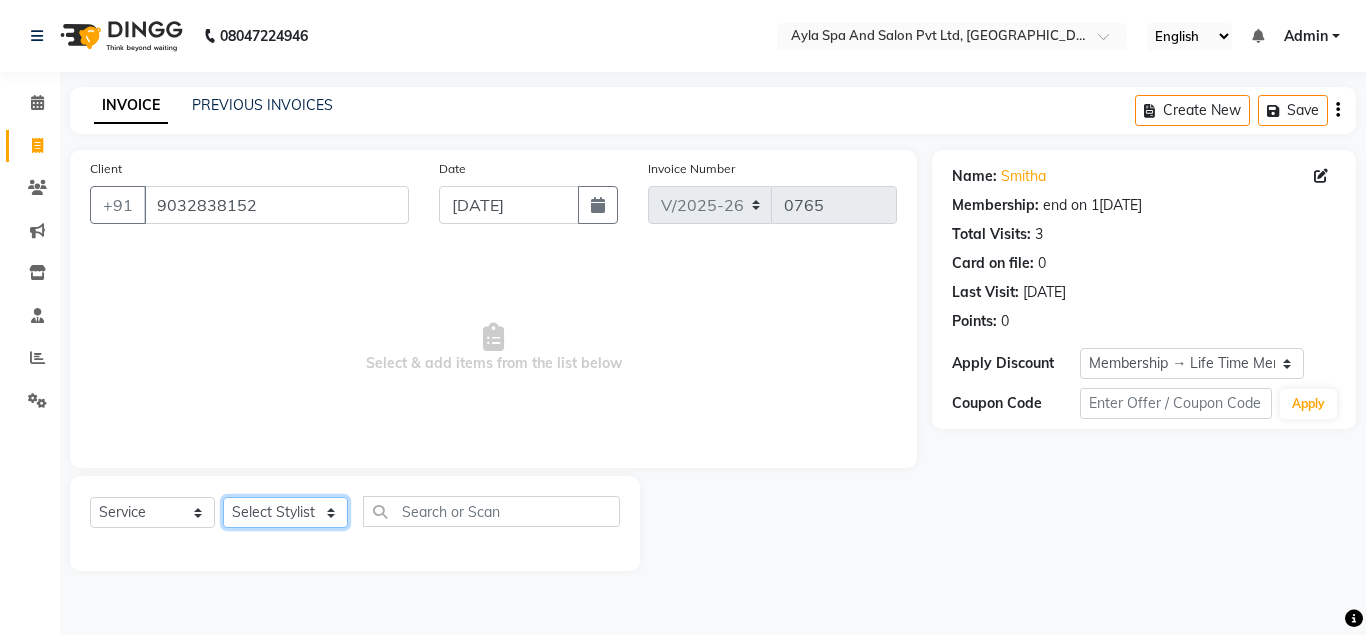 click on "Select Stylist [PERSON_NAME][DATE] [PERSON_NAME] NAVEEN [PERSON_NAME] [PERSON_NAME]" 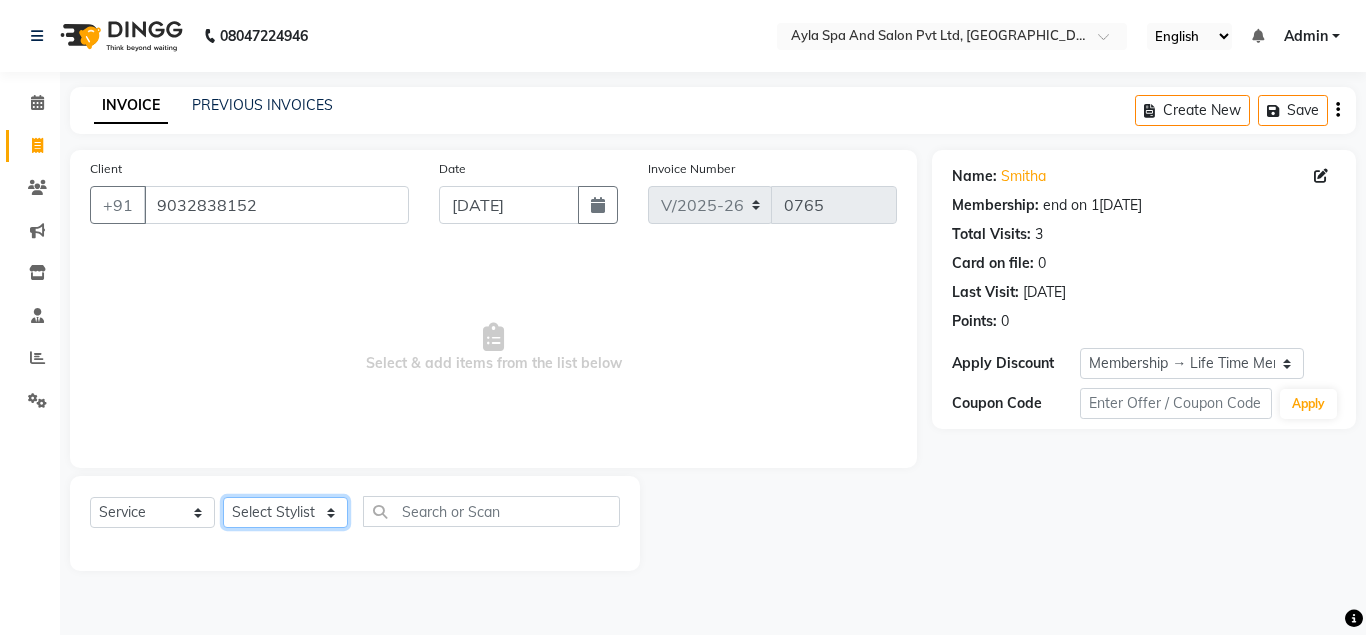 select on "70281" 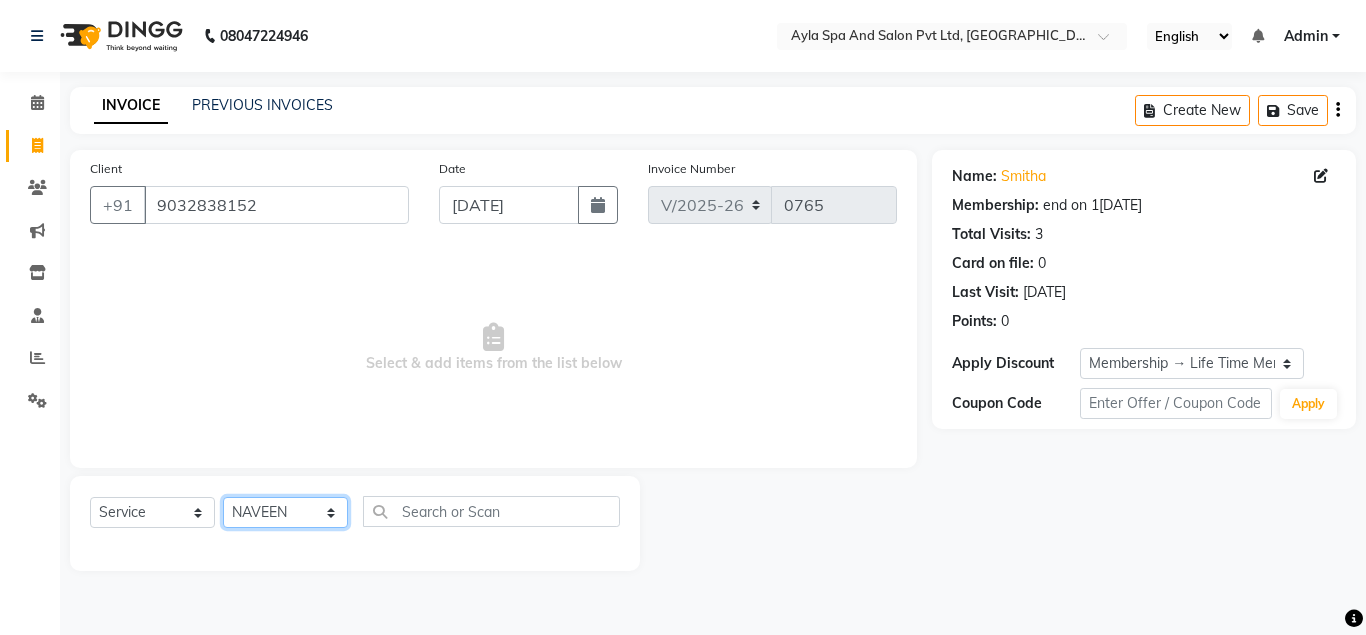 click on "NAVEEN" 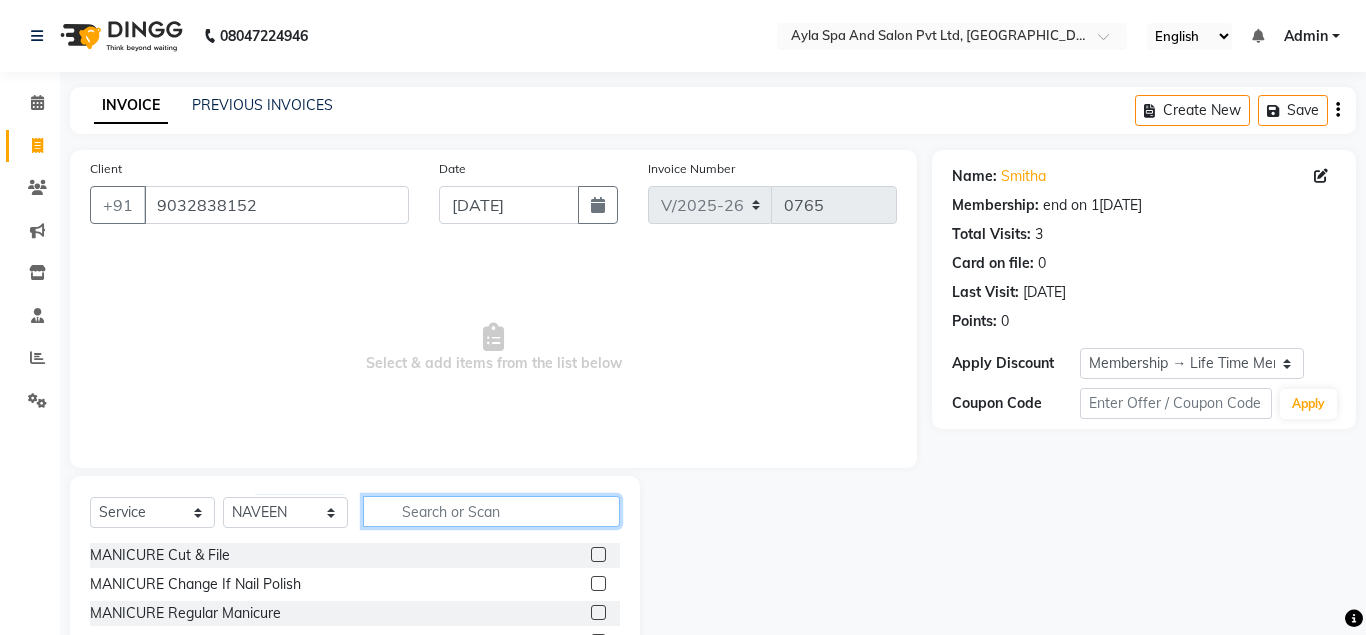 click 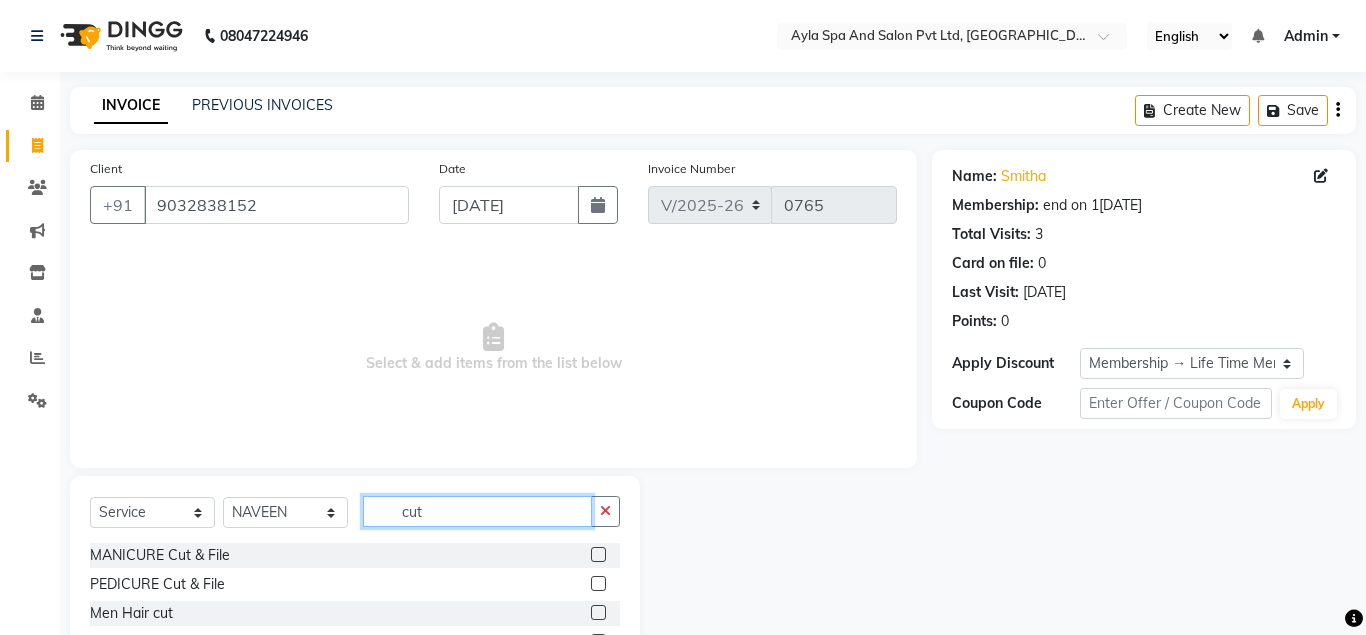 type on "cut" 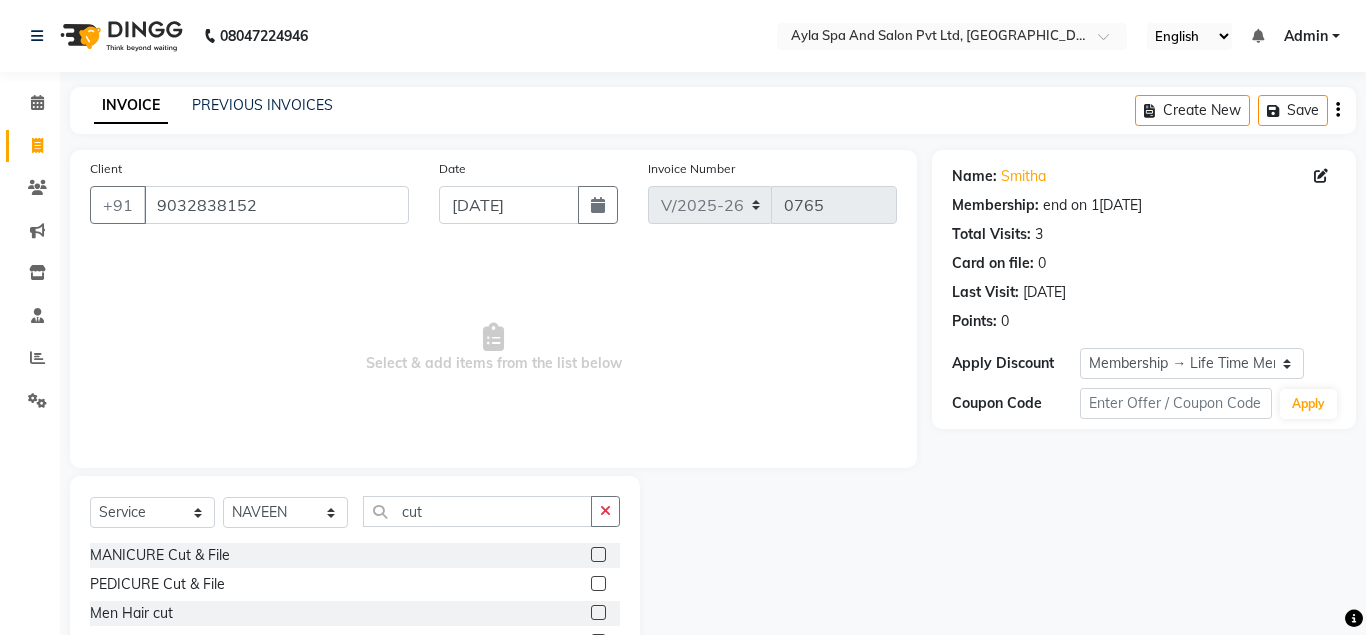click 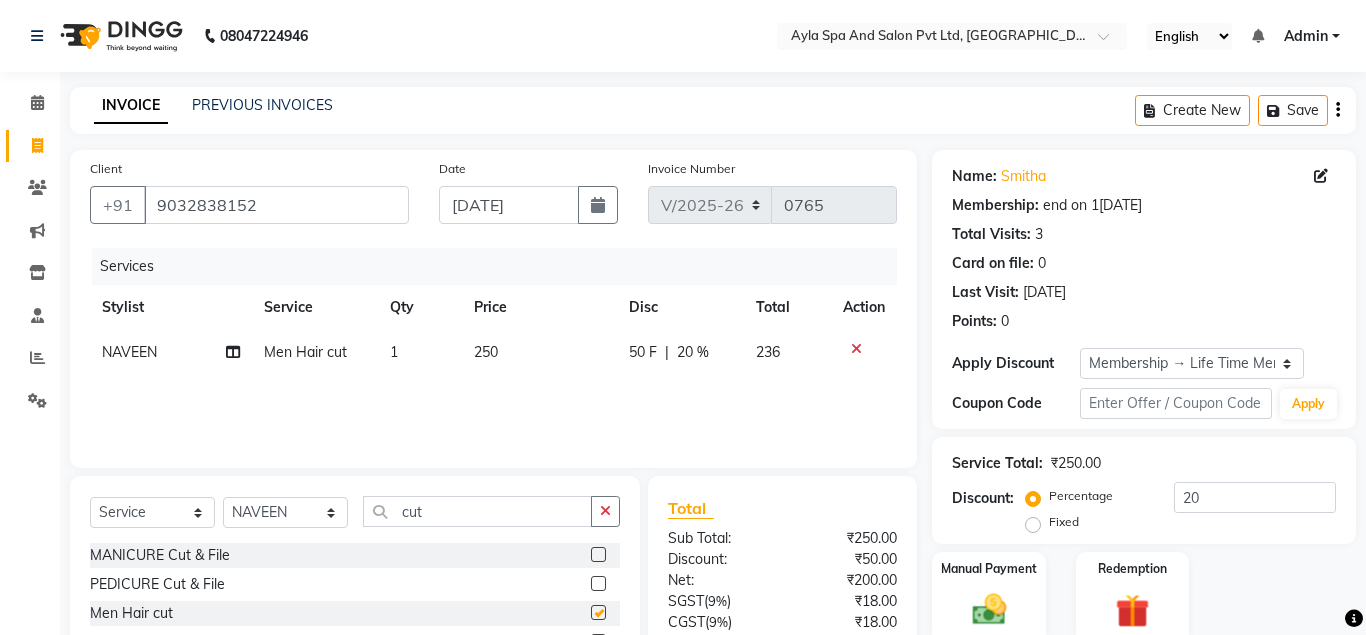 checkbox on "false" 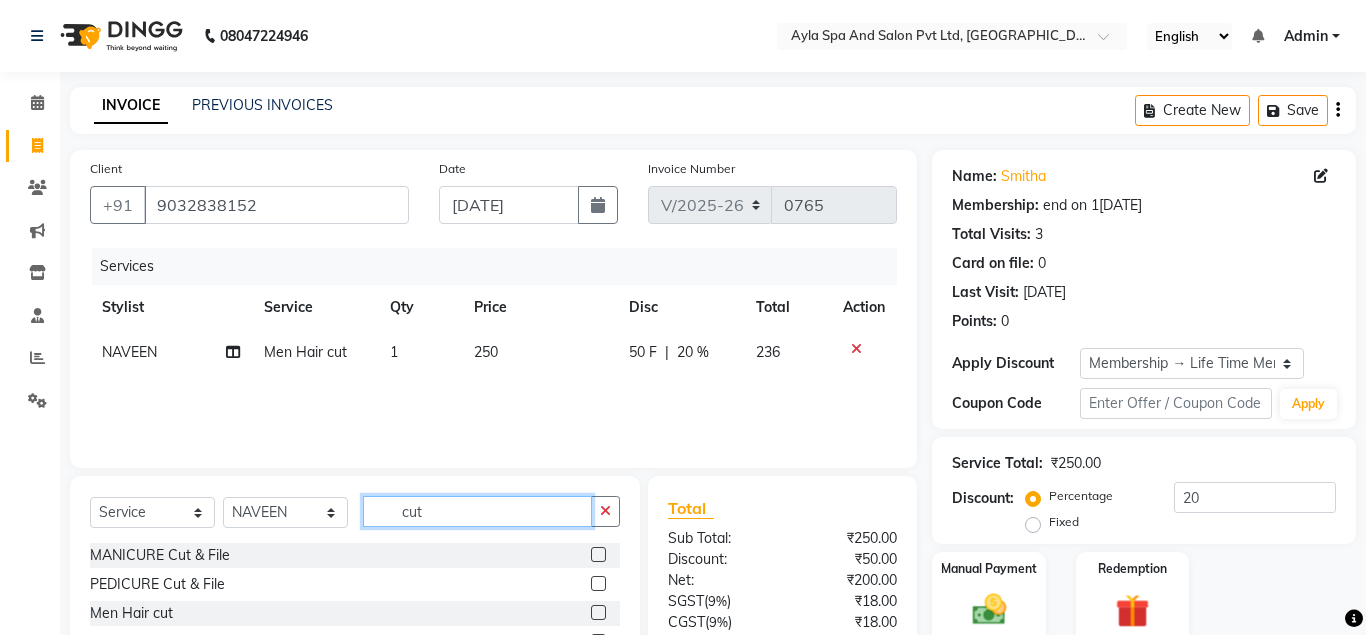 click on "cut" 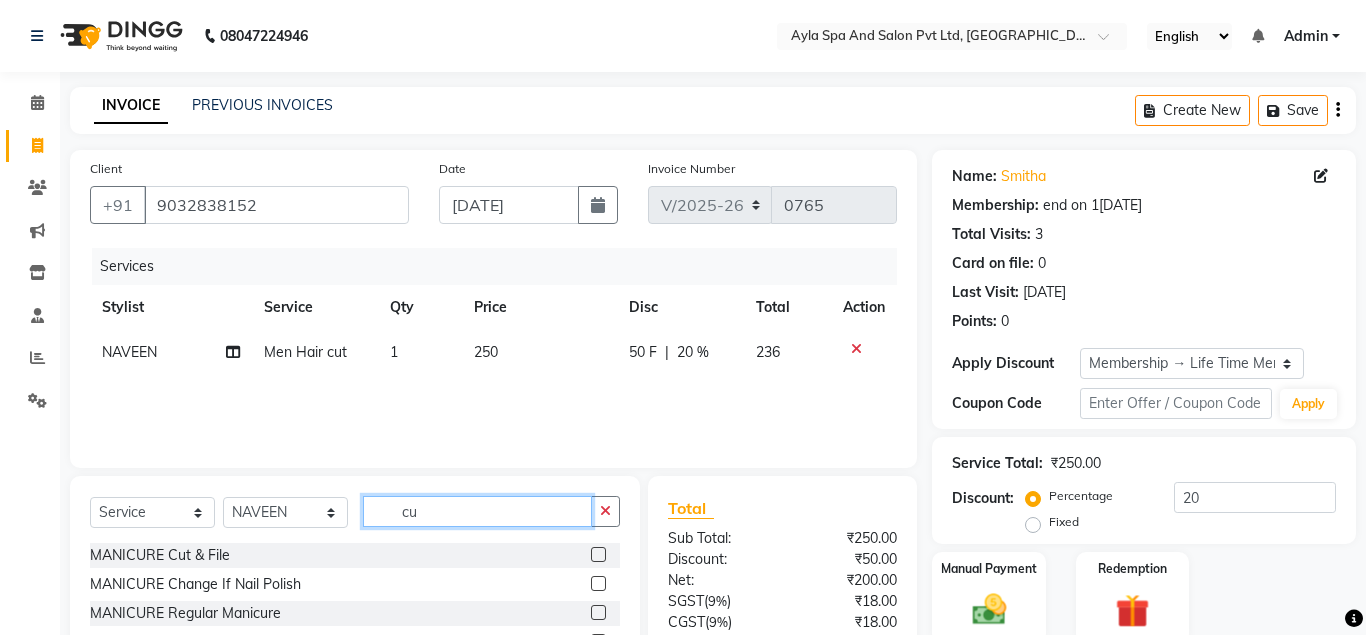 type on "c" 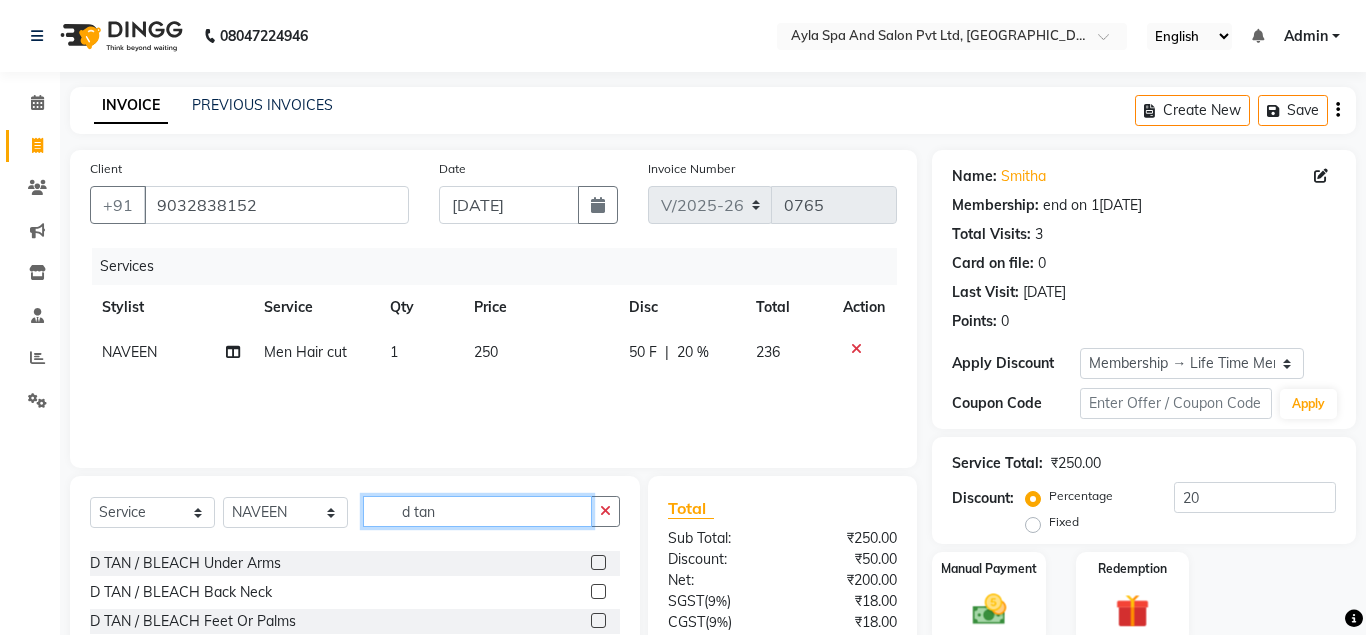 scroll, scrollTop: 0, scrollLeft: 0, axis: both 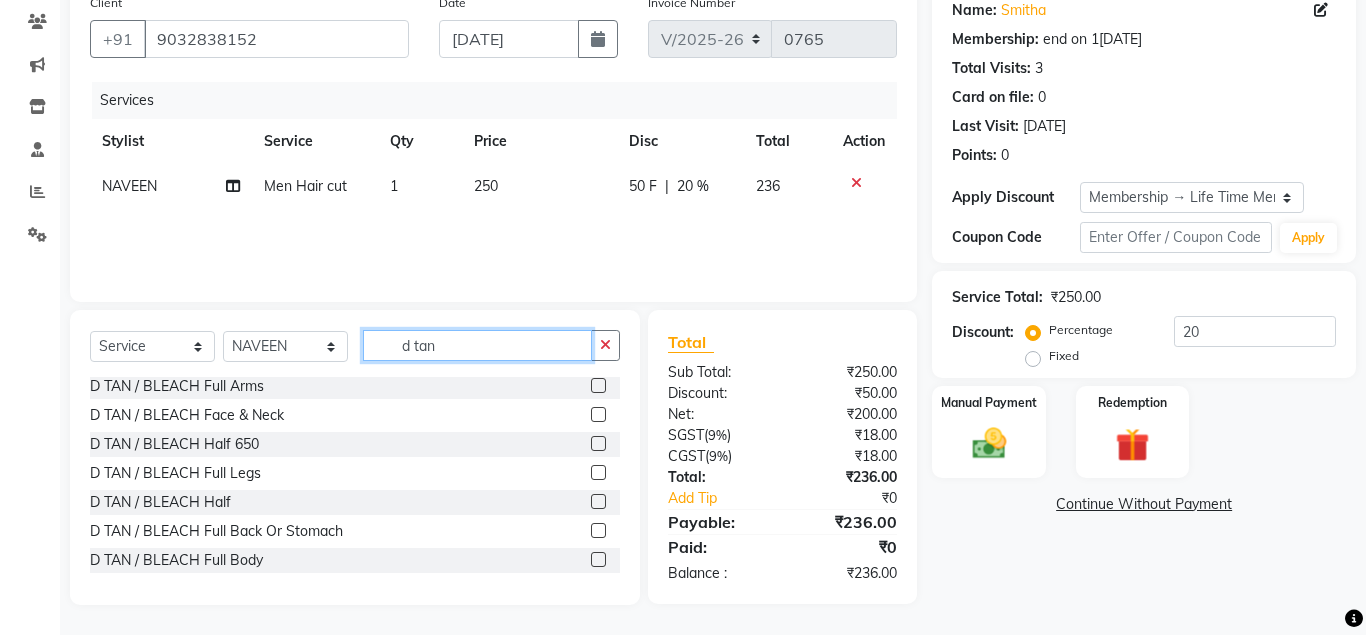 type on "d tan" 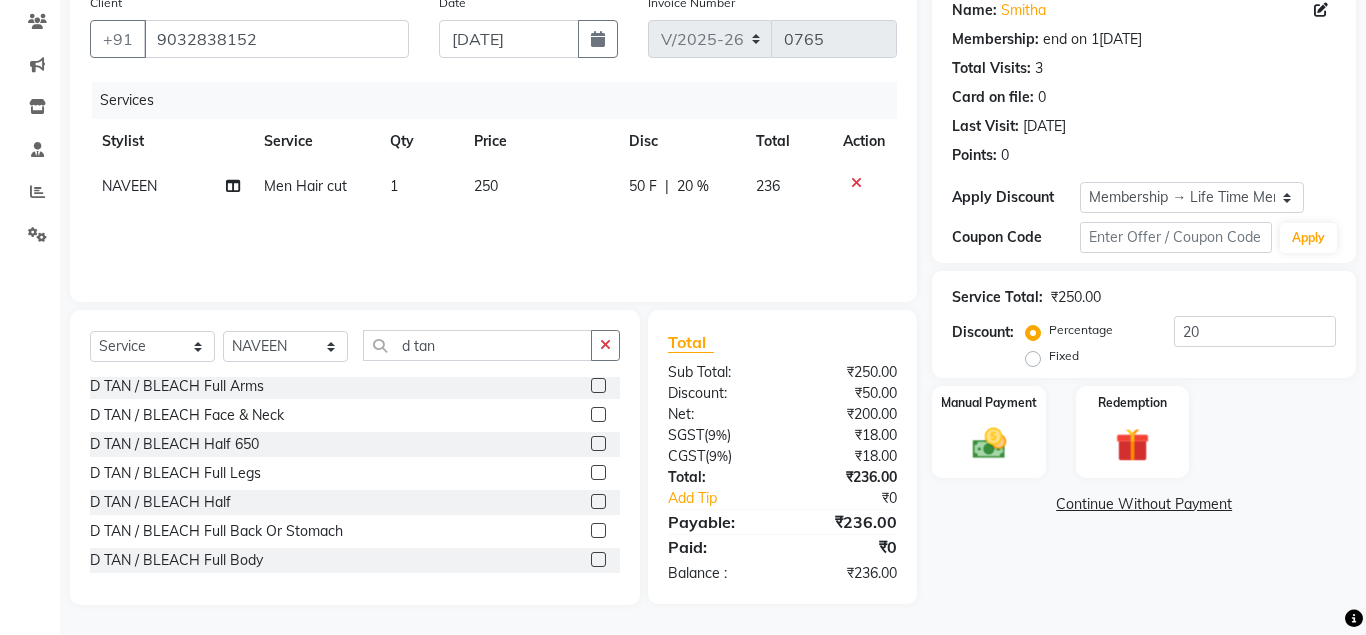 click 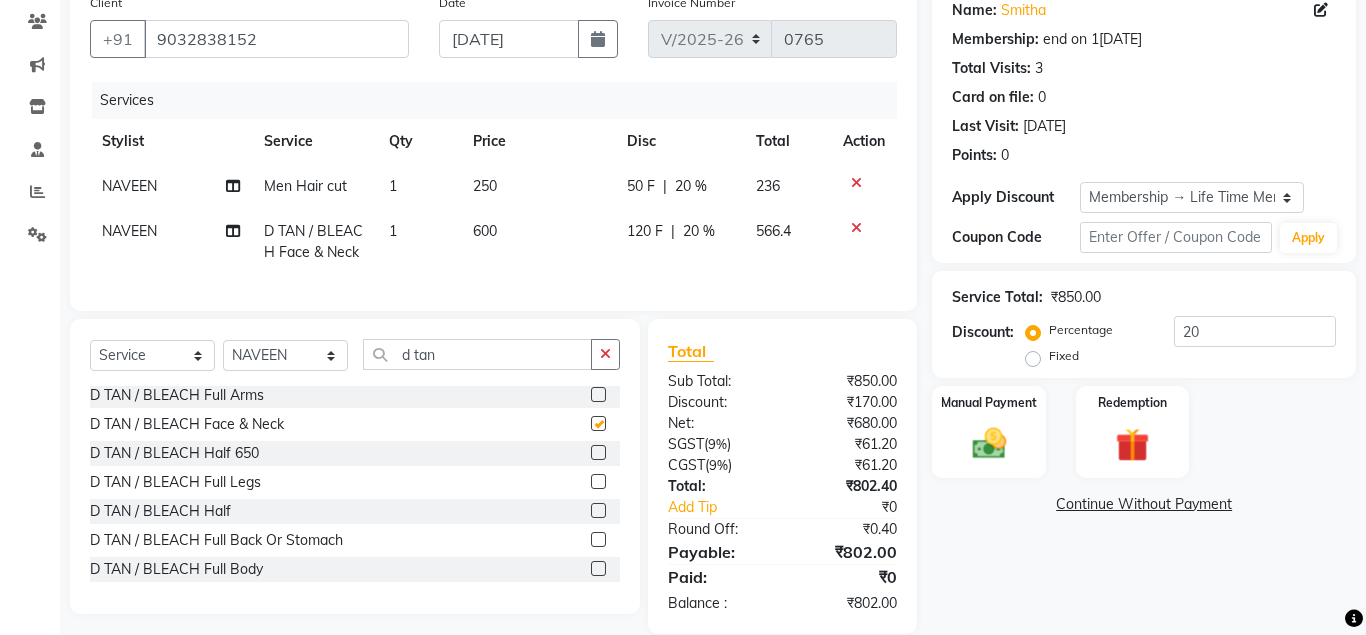 checkbox on "false" 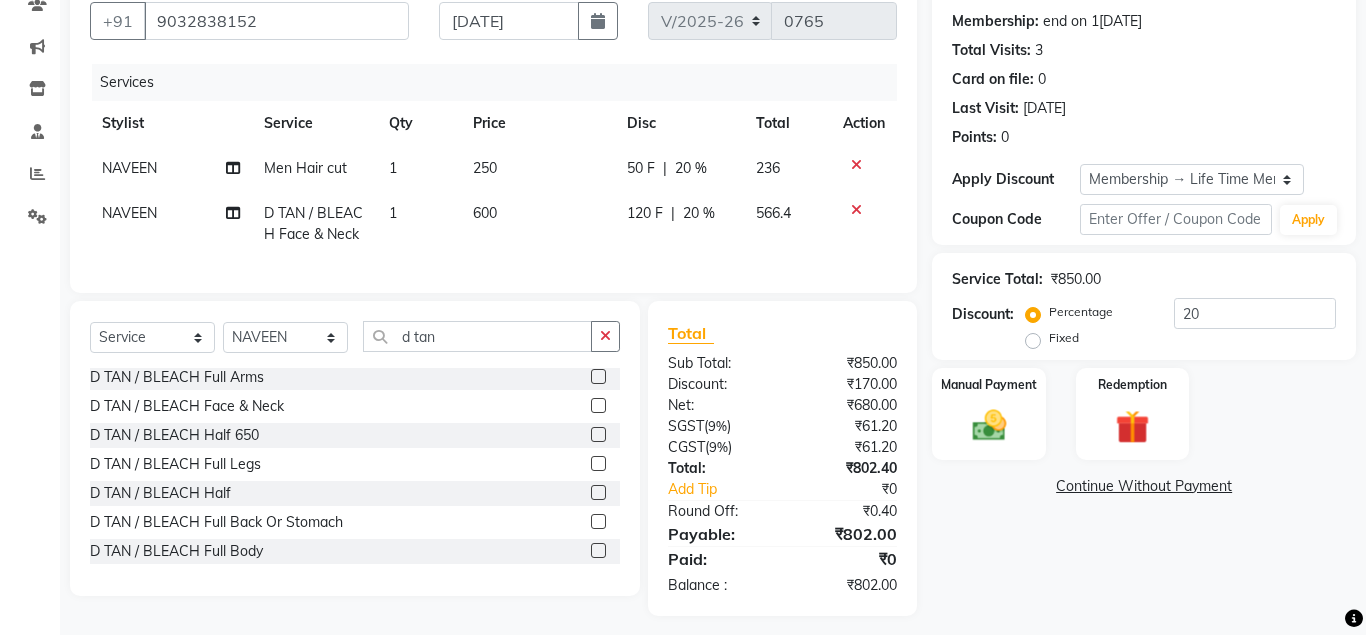 scroll, scrollTop: 195, scrollLeft: 0, axis: vertical 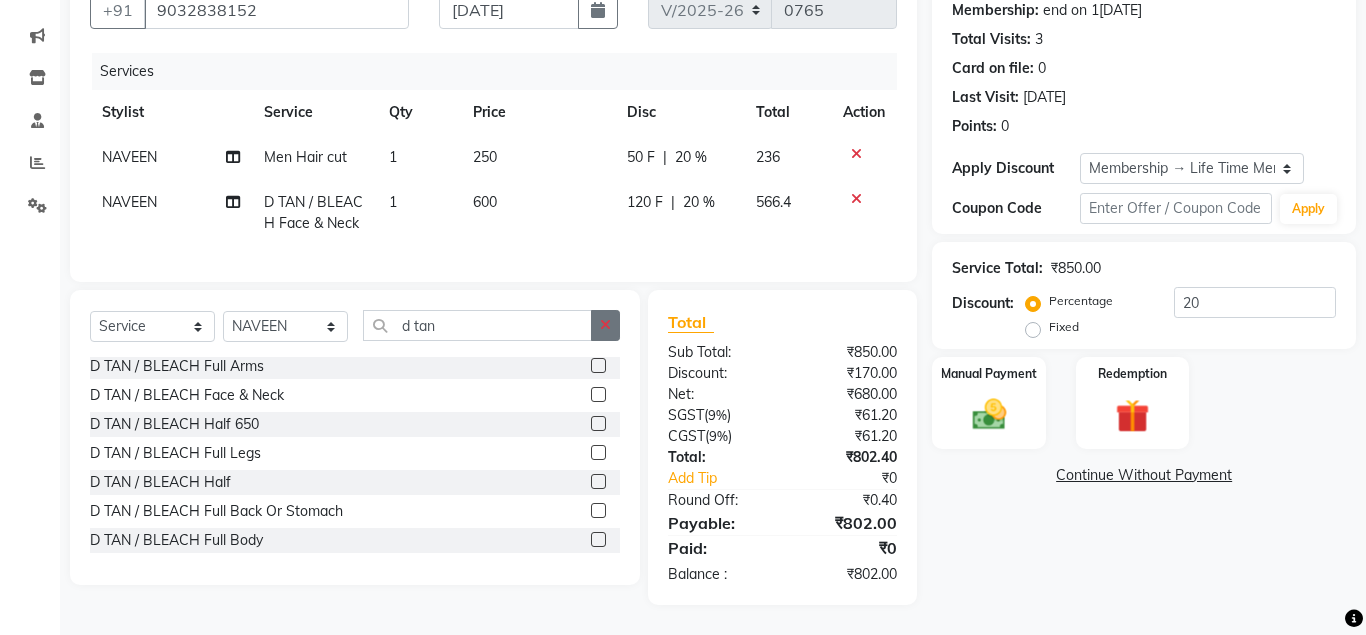 click 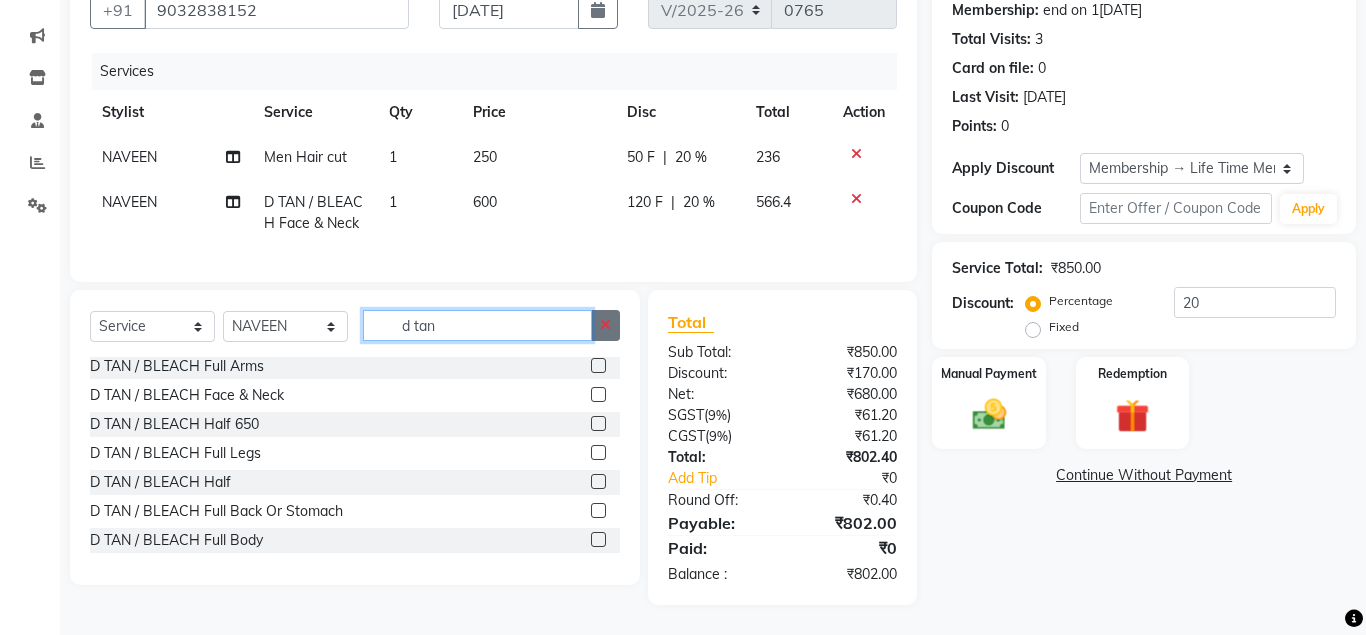 type 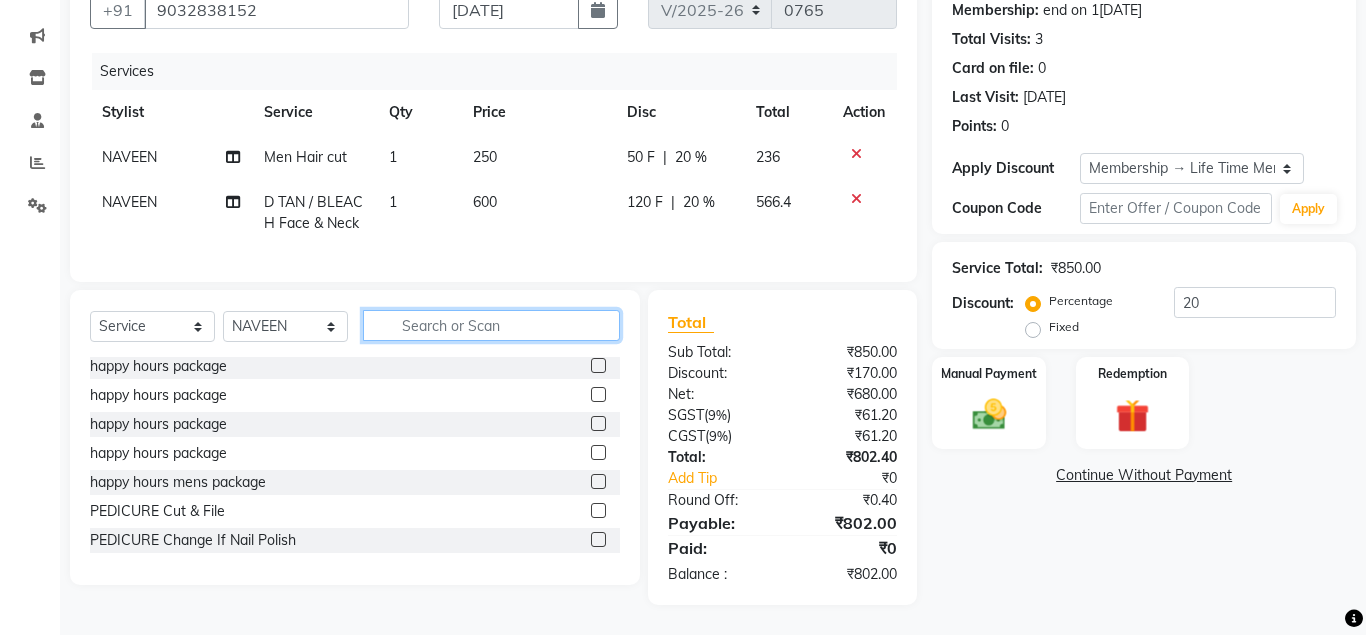 scroll, scrollTop: 0, scrollLeft: 0, axis: both 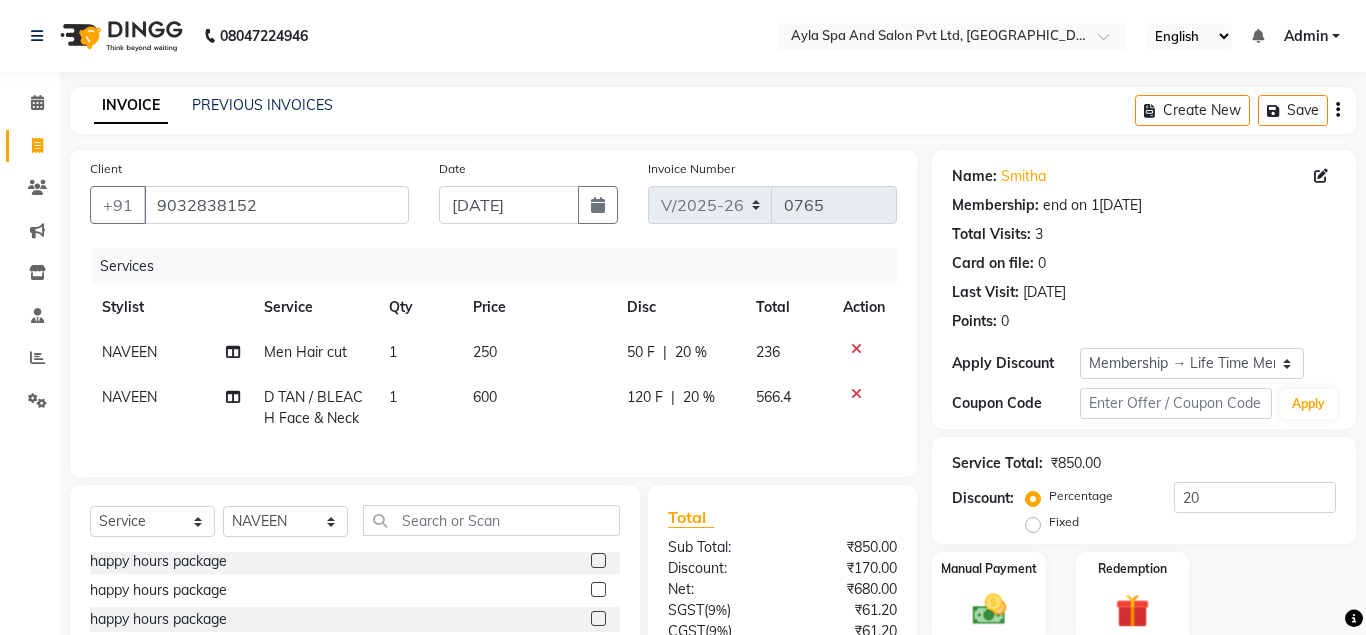 click on "Invoice" at bounding box center [89, 146] 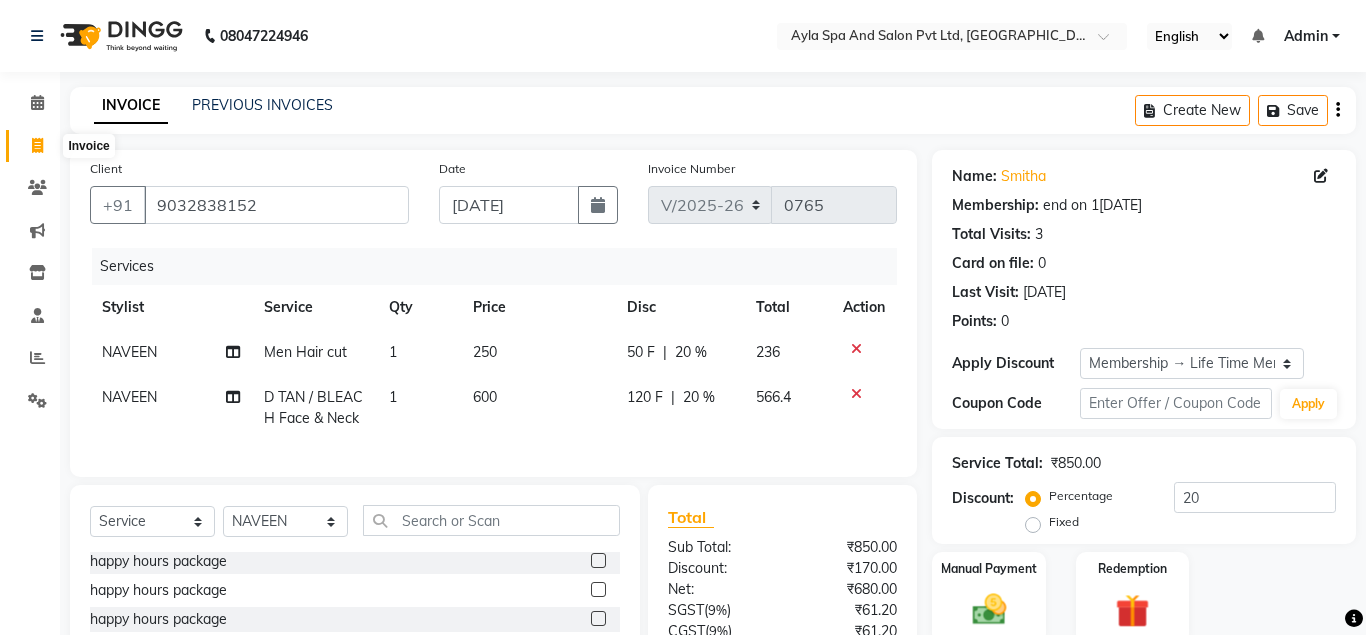 click on "Invoice" 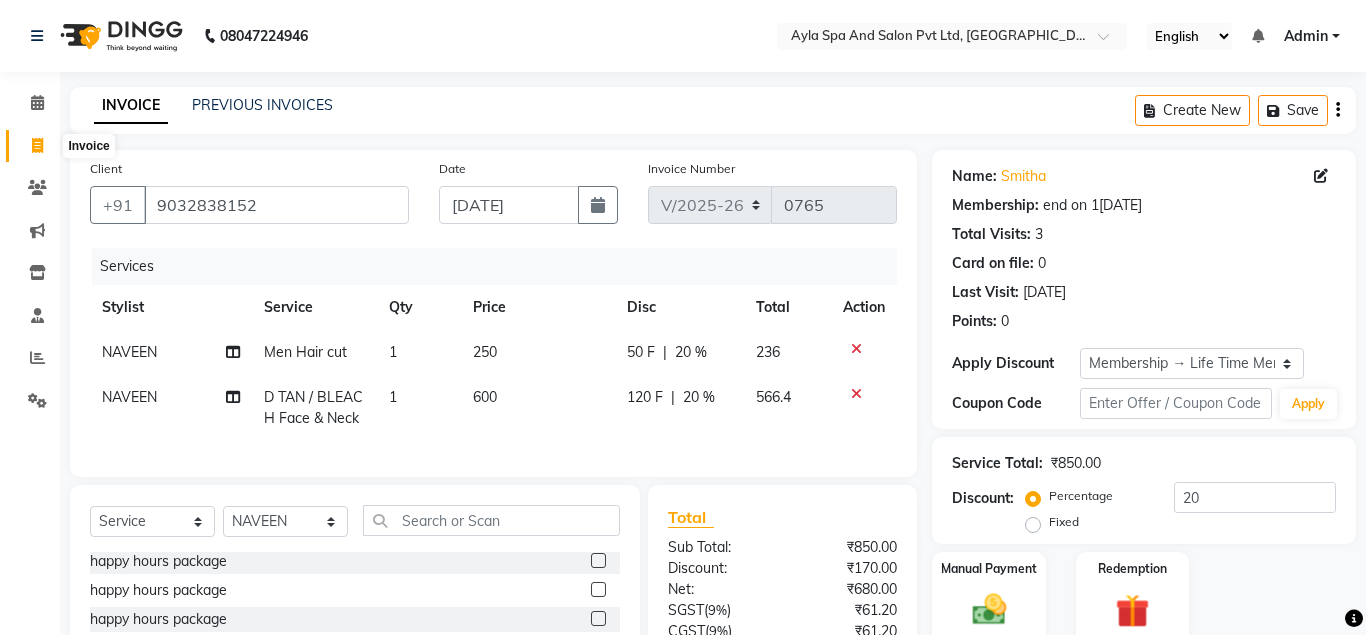 select on "7756" 